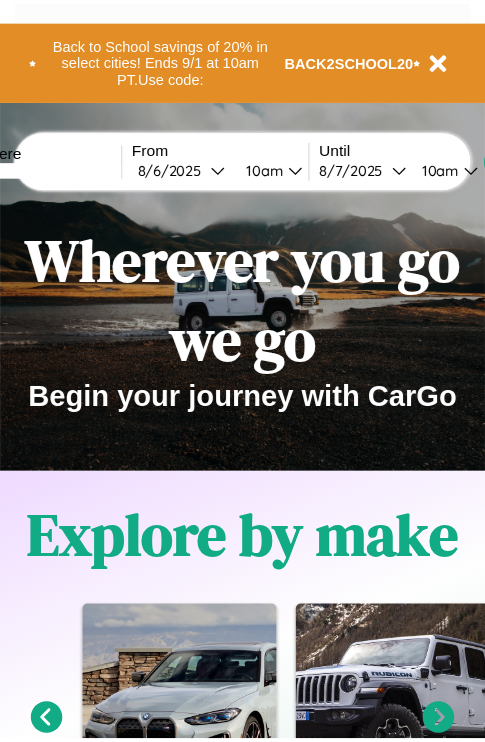 scroll, scrollTop: 0, scrollLeft: 0, axis: both 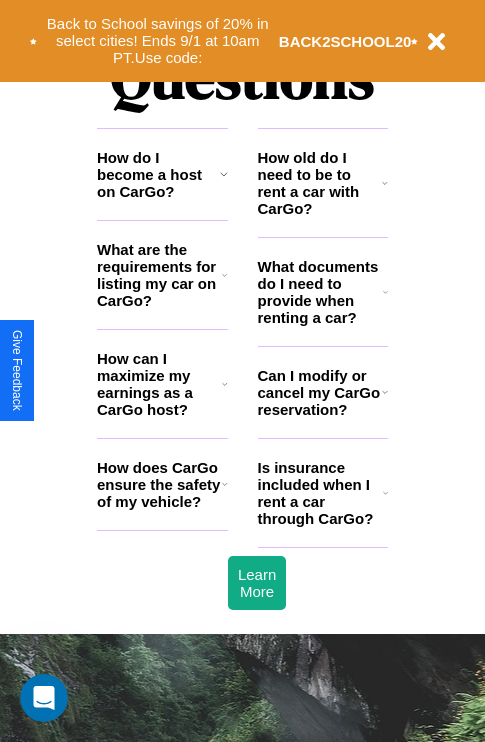 click 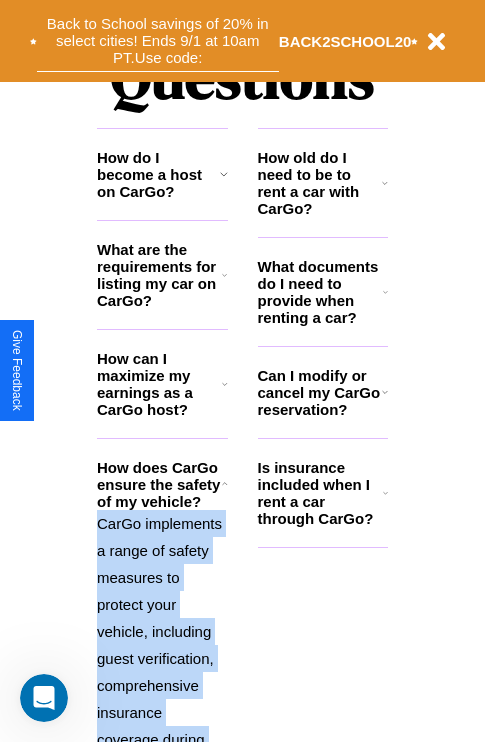 click on "Back to School savings of 20% in select cities! Ends 9/1 at 10am PT.  Use code:" at bounding box center [158, 41] 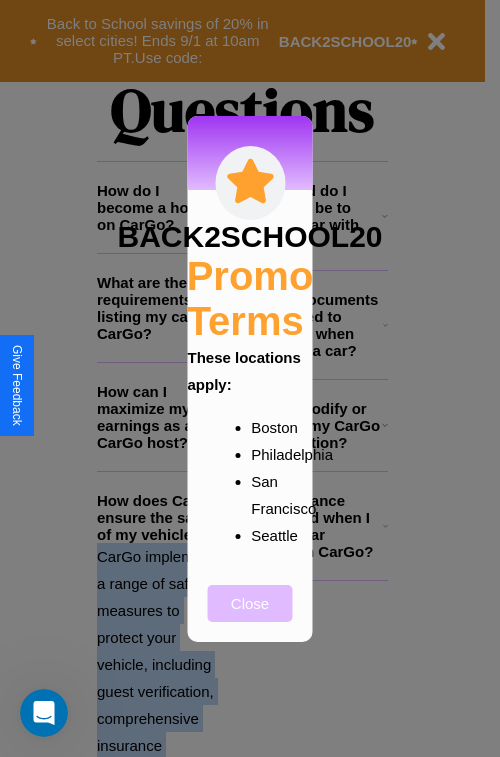 click on "Close" at bounding box center [250, 603] 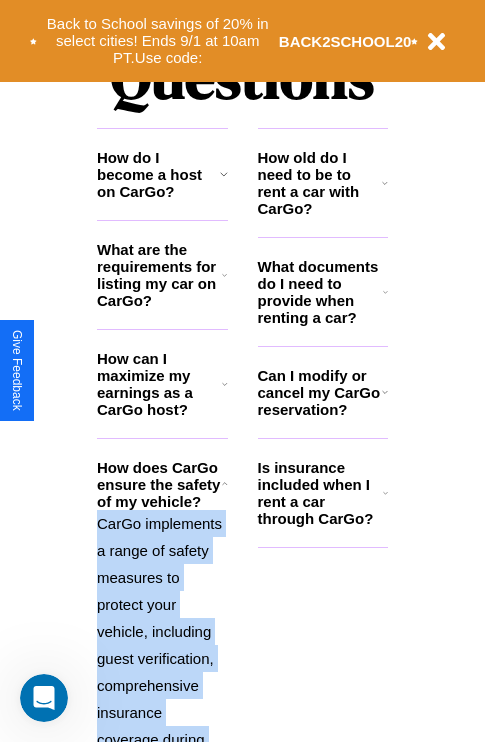 scroll, scrollTop: 1947, scrollLeft: 0, axis: vertical 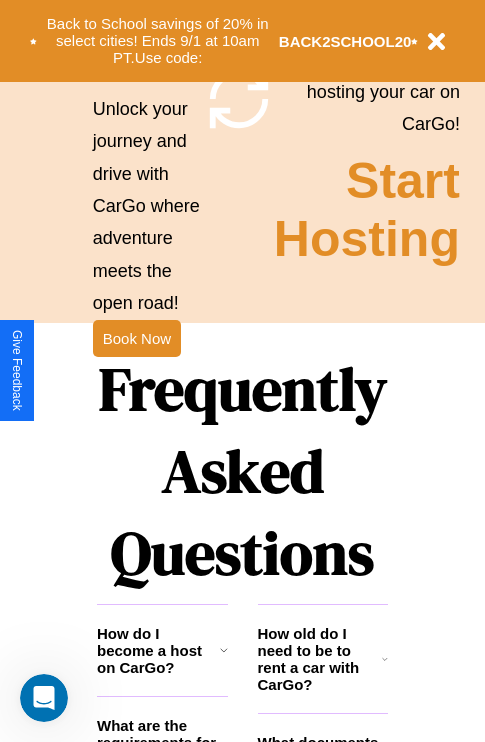 click on "Frequently Asked Questions" at bounding box center (242, 471) 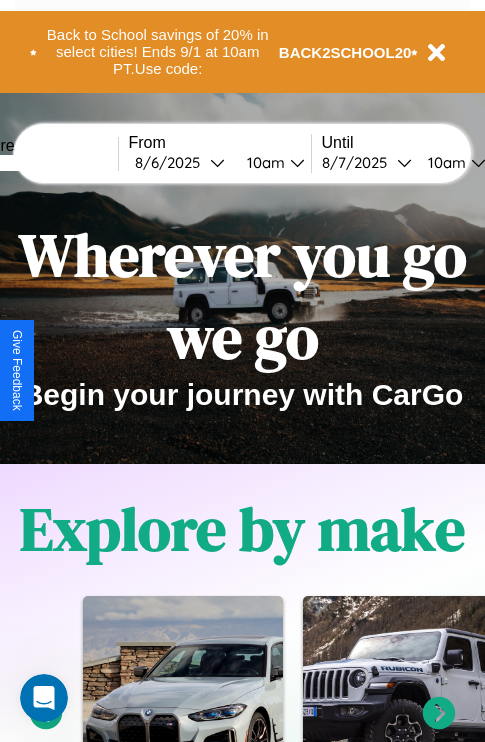 scroll, scrollTop: 0, scrollLeft: 0, axis: both 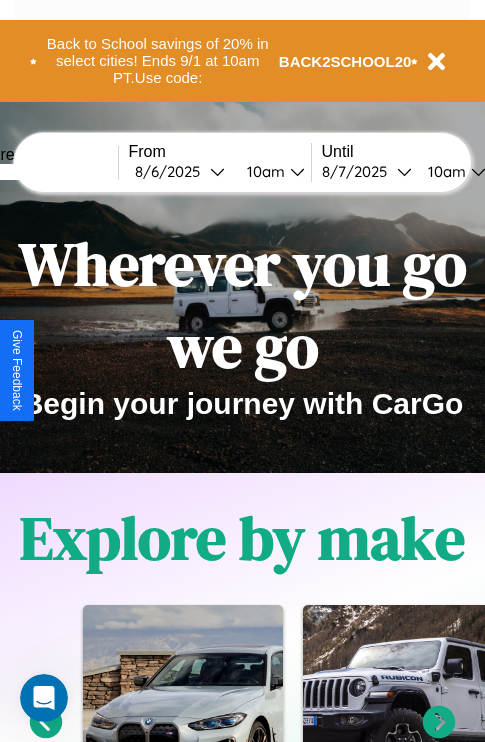click at bounding box center [43, 172] 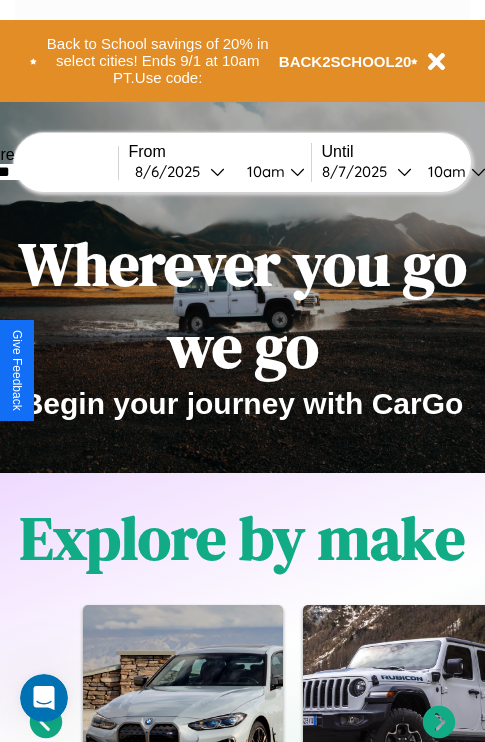 type on "*******" 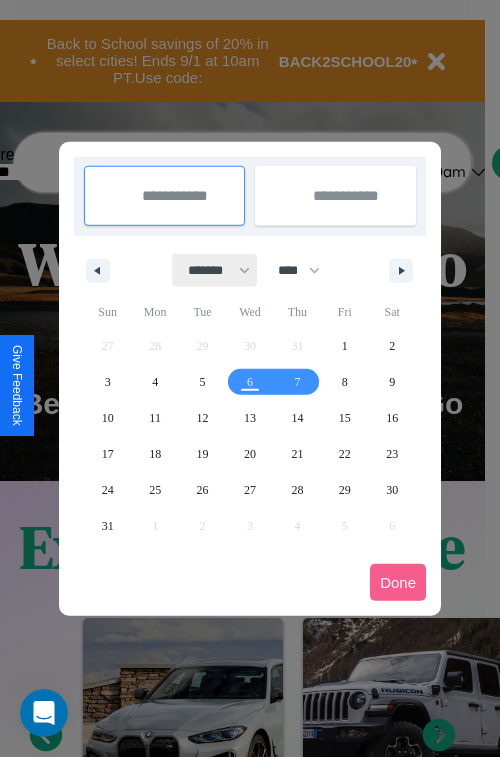 click on "******* ******** ***** ***** *** **** **** ****** ********* ******* ******** ********" at bounding box center (215, 270) 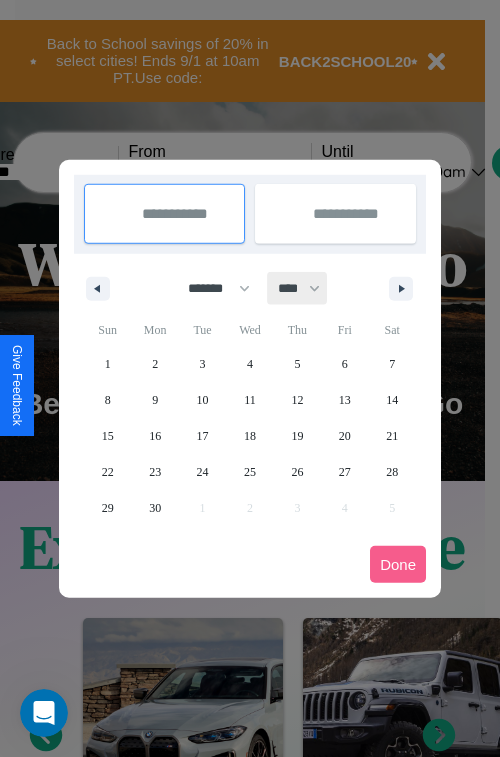click on "**** **** **** **** **** **** **** **** **** **** **** **** **** **** **** **** **** **** **** **** **** **** **** **** **** **** **** **** **** **** **** **** **** **** **** **** **** **** **** **** **** **** **** **** **** **** **** **** **** **** **** **** **** **** **** **** **** **** **** **** **** **** **** **** **** **** **** **** **** **** **** **** **** **** **** **** **** **** **** **** **** **** **** **** **** **** **** **** **** **** **** **** **** **** **** **** **** **** **** **** **** **** **** **** **** **** **** **** **** **** **** **** **** **** **** **** **** **** **** **** ****" at bounding box center [298, 288] 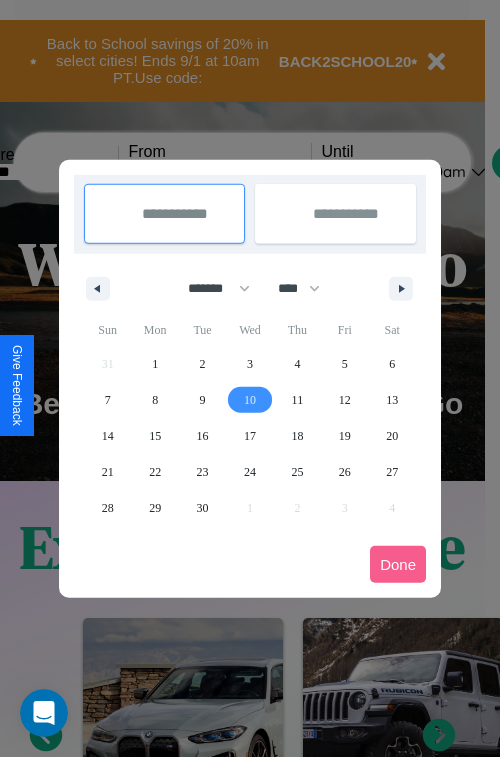 click on "10" at bounding box center (250, 400) 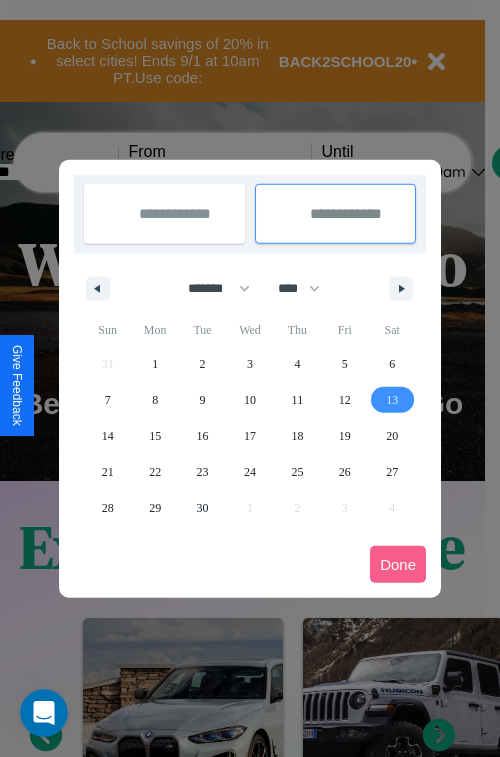 click on "13" at bounding box center (392, 400) 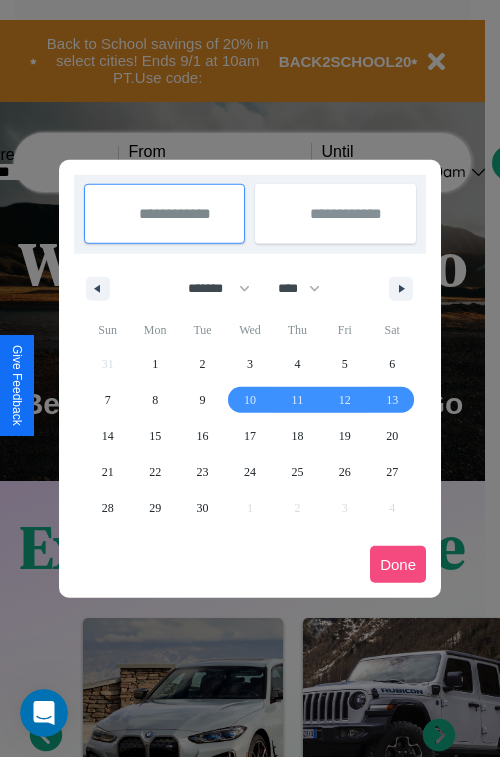 click on "Done" at bounding box center (398, 564) 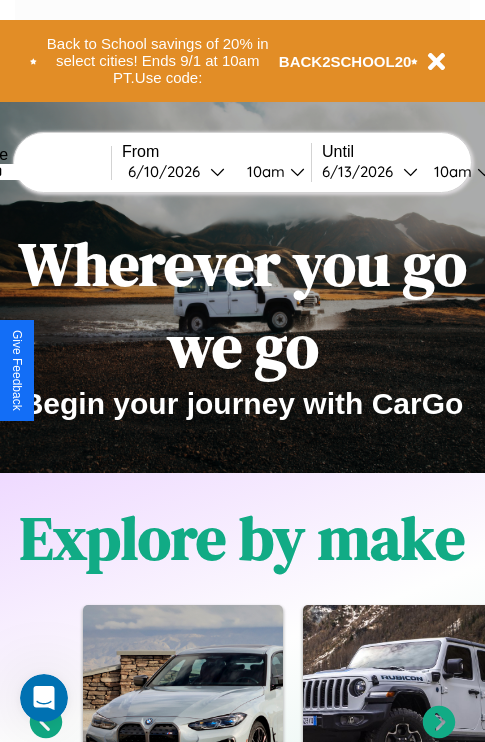 scroll, scrollTop: 0, scrollLeft: 74, axis: horizontal 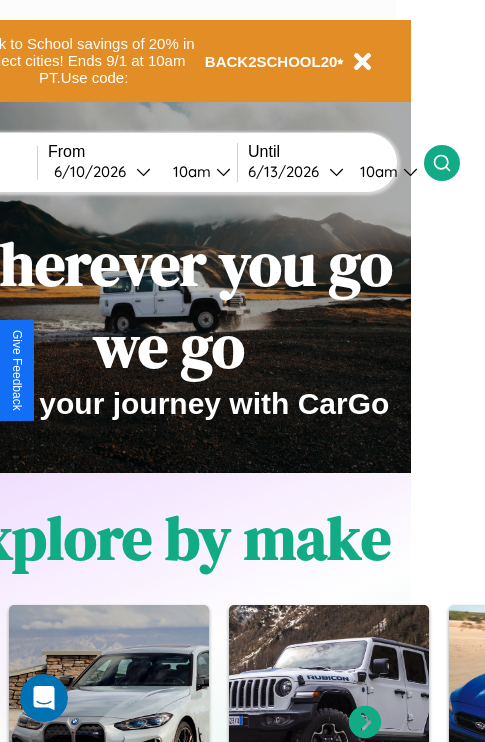 click 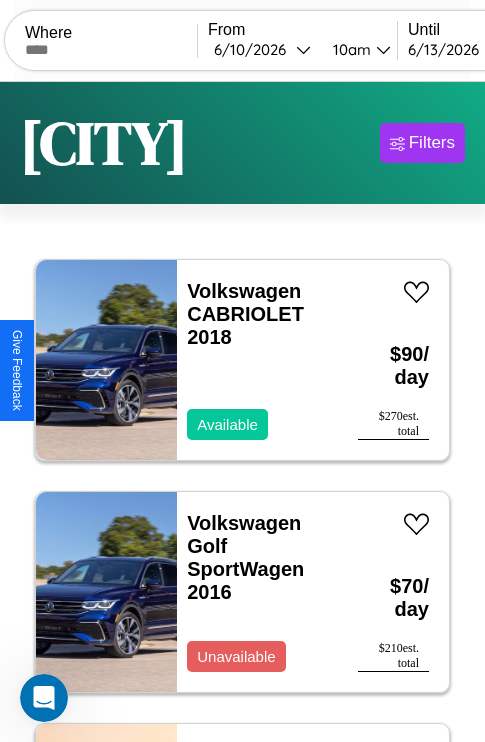 scroll, scrollTop: 95, scrollLeft: 0, axis: vertical 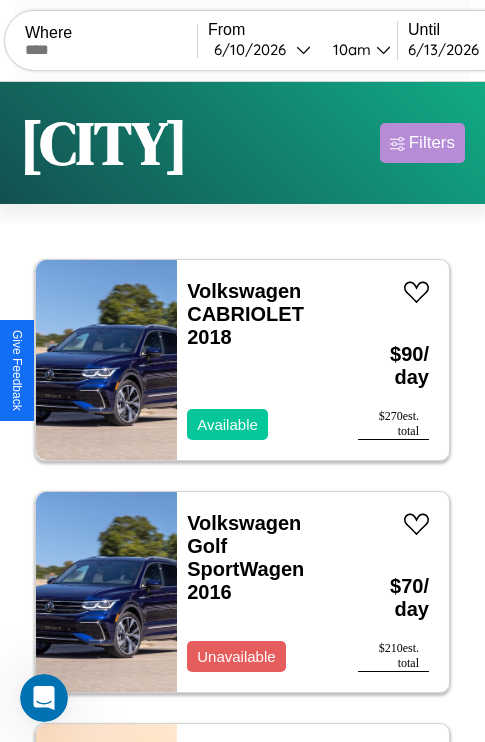 click on "Filters" at bounding box center [432, 143] 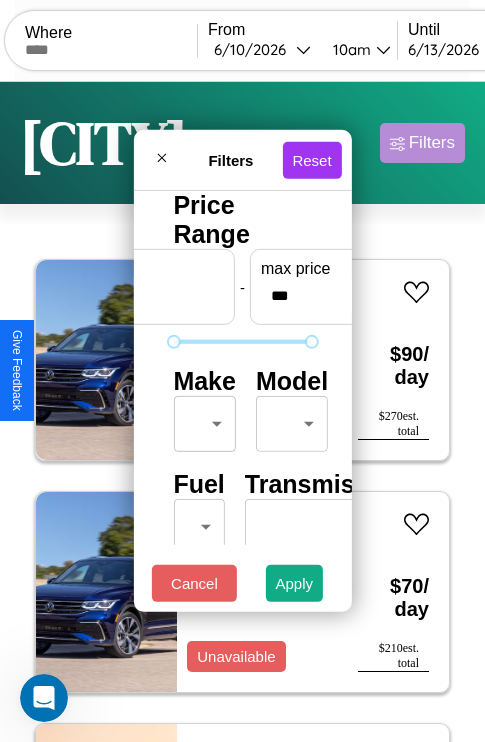scroll, scrollTop: 59, scrollLeft: 0, axis: vertical 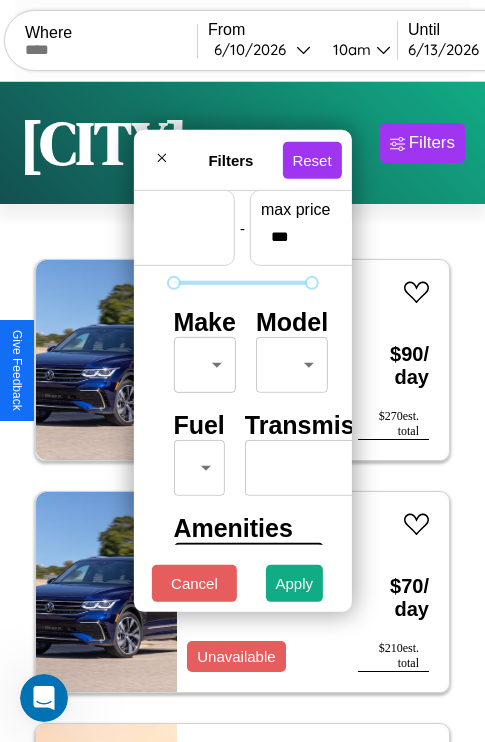 click on "CarGo Where From [MONTH] / [DAY] / [YEAR] [TIME] Until [MONTH] / [DAY] / [YEAR] [TIME] Become a Host Login Sign Up [CITY] Filters 125 cars in this area These cars can be picked up in this city. Volkswagen CABRIOLET 2018 Available $ 90 / day $ 270 est. total Volkswagen Golf SportWagen 2016 Unavailable $ 70 / day $ 210 est. total Aston Martin DB9 2019 Available $ 50 / day $ 150 est. total Mercedes 300 2016 Available $ 180 / day $ 540 est. total Fiat 124 Spider 2014 Available $ 40 / day $ 120 est. total Mercedes 240 2014 Available $ 90 / day $ 270 est. total Volvo CNE 2014 Available $ 80 / day $ 240 est. total Audi Q8 2019 Unavailable $ 50 / day $ 150 est. total Ferrari 296 GTB 2014 Available $ 90 / day $ 270 est. total Chrysler Caravan 2019 Available $ 140 / day $ 420 est. total Mercedes 240 2020 Available $ 110 / day $ 330 est. total Jeep Commander 2019 Available $ 70 / day $ 210 est. total Maserati Coupe 2020 Available $ 50 / day $ 150 est. total DB7 $" at bounding box center (242, 412) 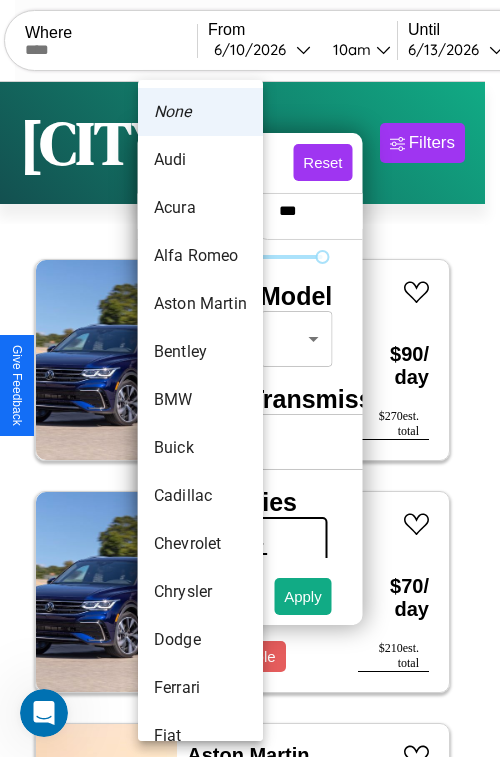 click on "Acura" at bounding box center (200, 208) 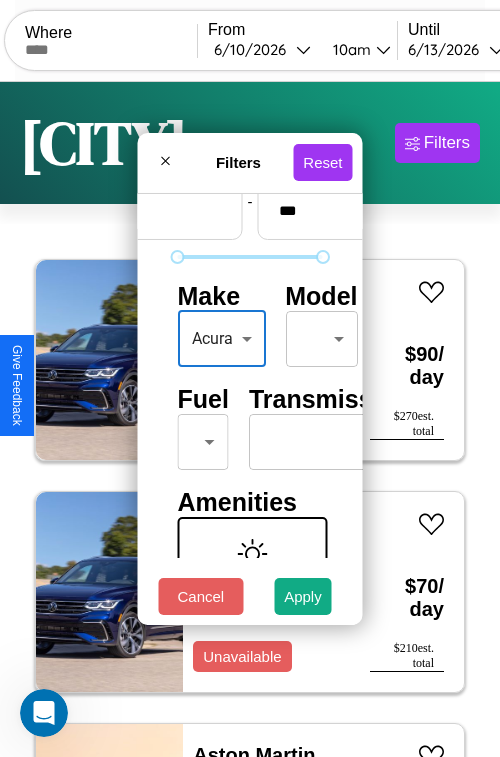 type on "*****" 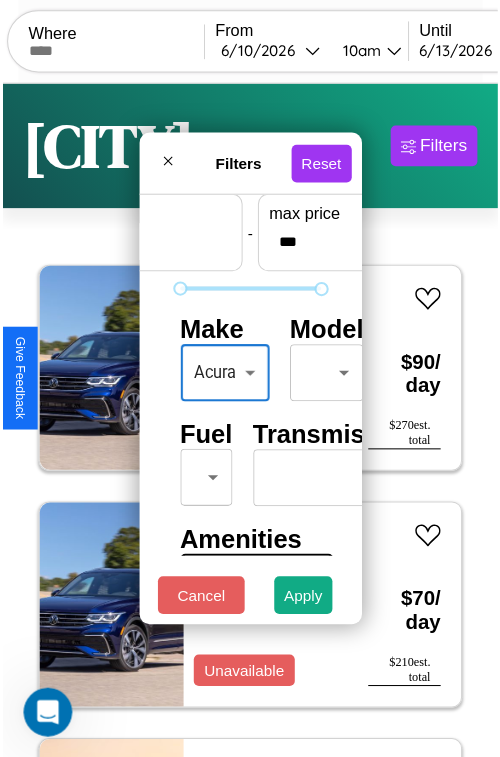 scroll, scrollTop: 59, scrollLeft: 10, axis: both 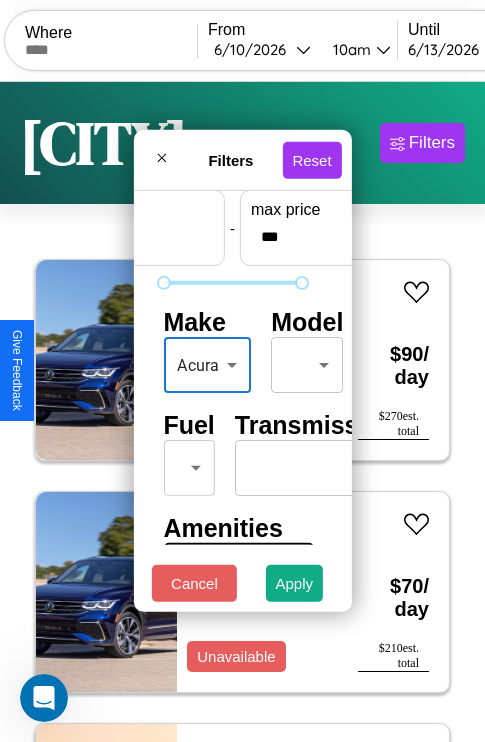 click on "CarGo Where From [MONTH] / [DAY] / [YEAR] [TIME] Until [MONTH] / [DAY] / [YEAR] [TIME] Become a Host Login Sign Up [CITY] Filters 125 cars in this area These cars can be picked up in this city. Volkswagen CABRIOLET 2018 Available $ 90 / day $ 270 est. total Volkswagen Golf SportWagen 2016 Unavailable $ 70 / day $ 210 est. total Aston Martin DB9 2019 Available $ 50 / day $ 150 est. total Mercedes 300 2016 Available $ 180 / day $ 540 est. total Fiat 124 Spider 2014 Available $ 40 / day $ 120 est. total Mercedes 240 2014 Available $ 90 / day $ 270 est. total Volvo CNE 2014 Available $ 80 / day $ 240 est. total Audi Q8 2019 Unavailable $ 50 / day $ 150 est. total Ferrari 296 GTB 2014 Available $ 90 / day $ 270 est. total Chrysler Caravan 2019 Available $ 140 / day $ 420 est. total Mercedes 240 2020 Available $ 110 / day $ 330 est. total Jeep Commander 2019 Available $ 70 / day $ 210 est. total Maserati Coupe 2020 Available $ 50 / day $ 150 est. total DB7 $" at bounding box center (242, 412) 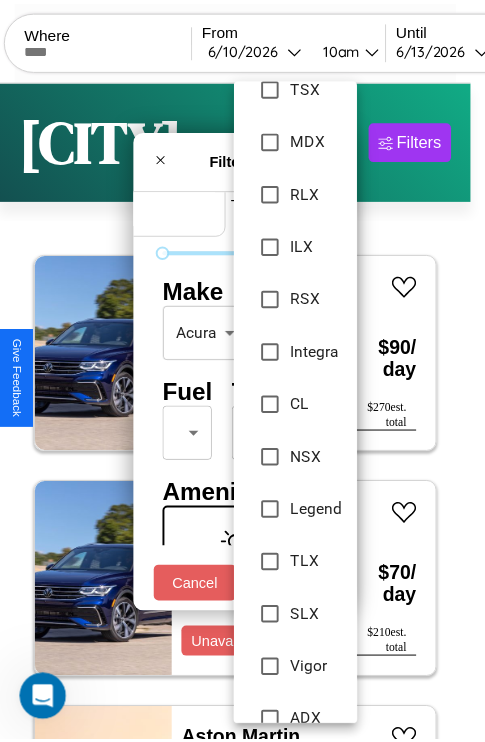 scroll, scrollTop: 321, scrollLeft: 0, axis: vertical 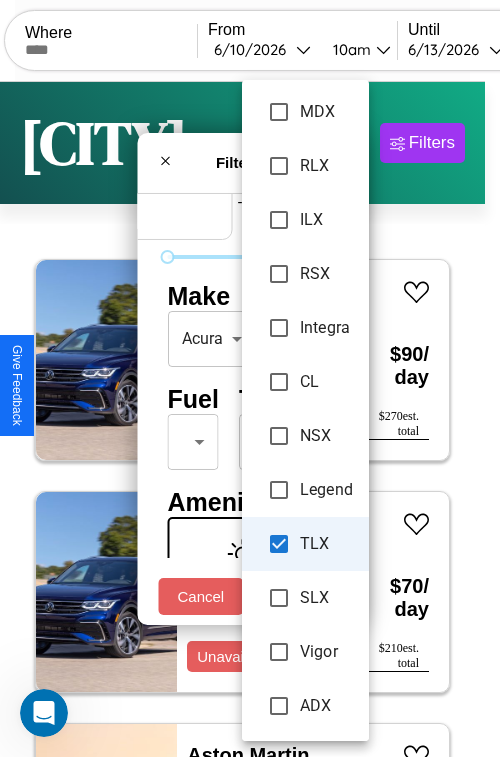 type on "*******" 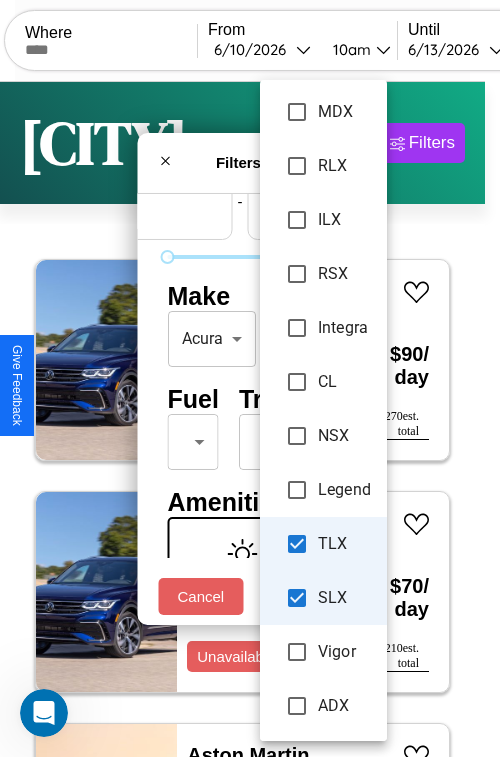 click at bounding box center [250, 378] 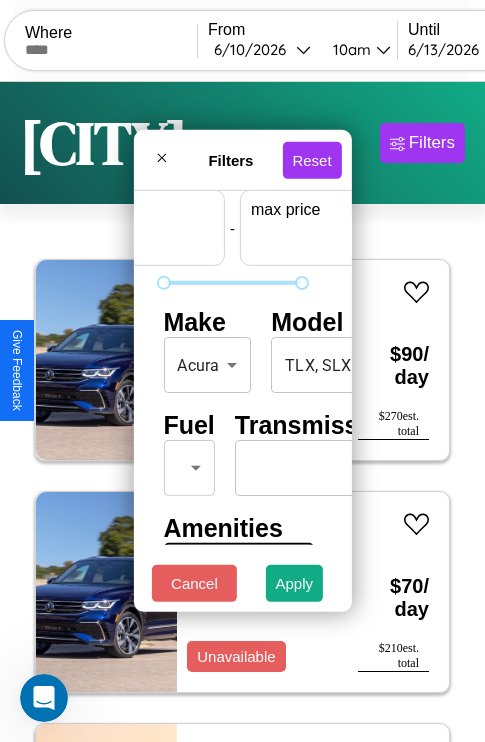 scroll, scrollTop: 59, scrollLeft: 124, axis: both 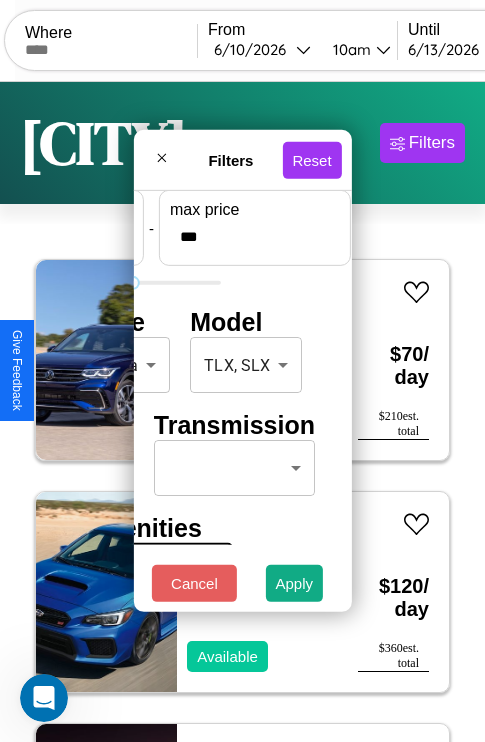 type on "***" 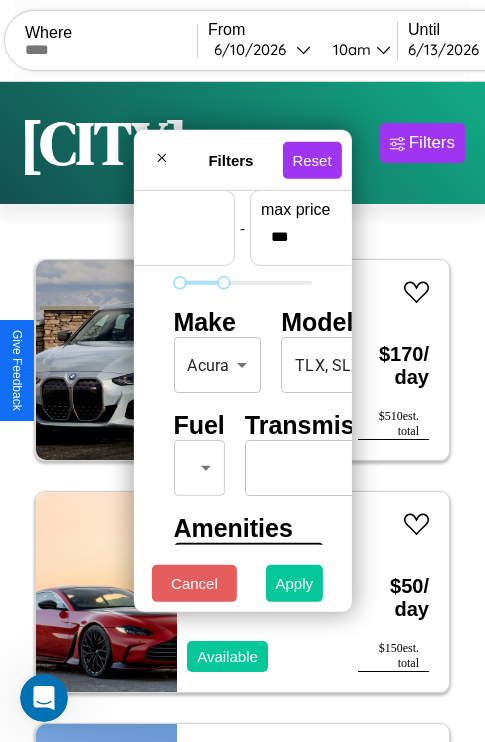 type on "**" 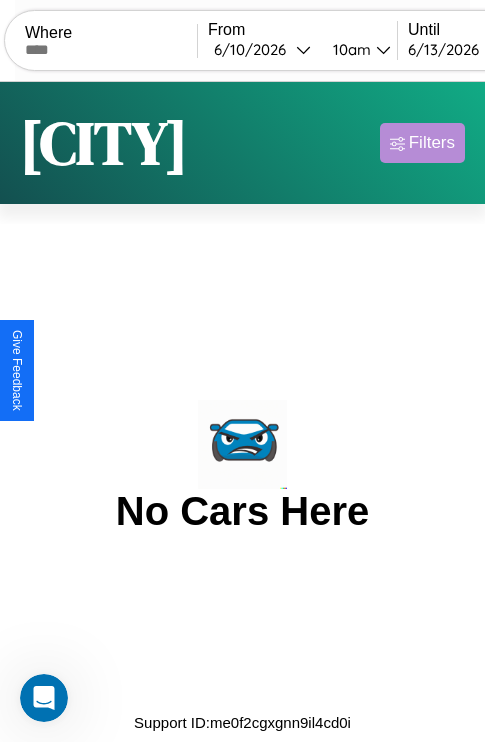 click on "Filters" at bounding box center [432, 143] 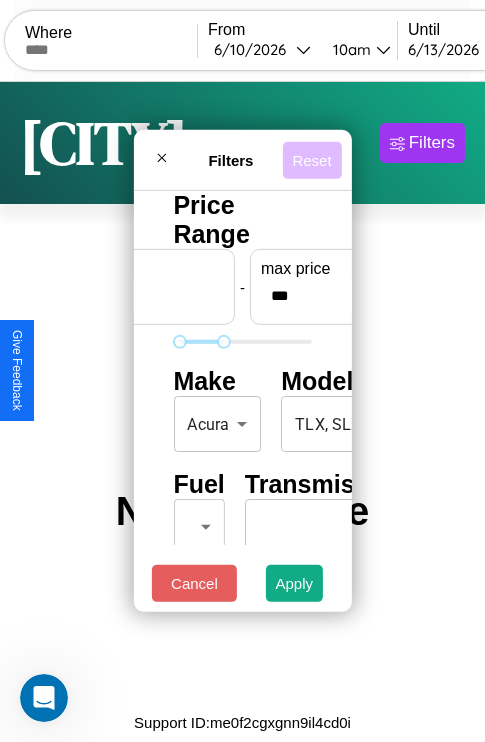 click on "Reset" at bounding box center (311, 159) 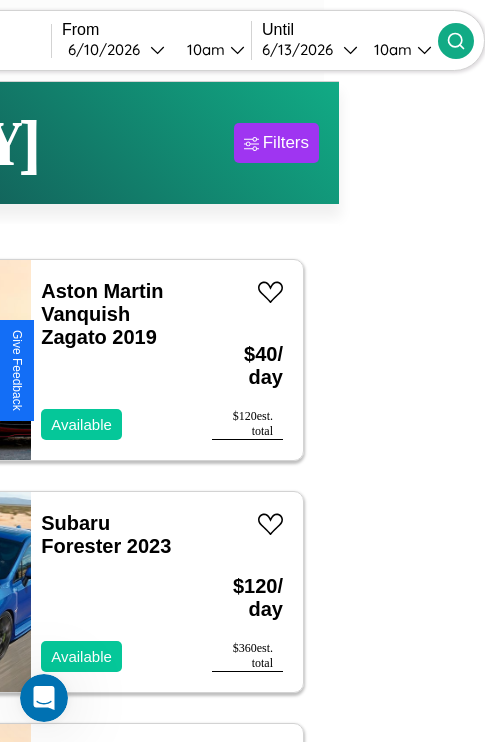 type on "*****" 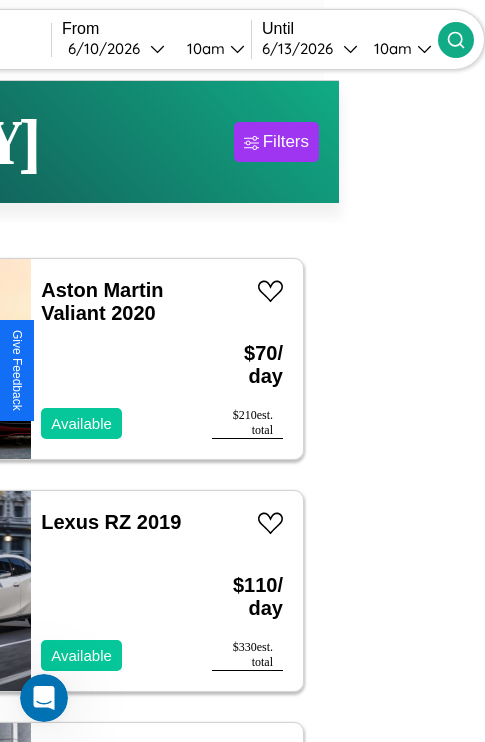 scroll, scrollTop: 95, scrollLeft: 35, axis: both 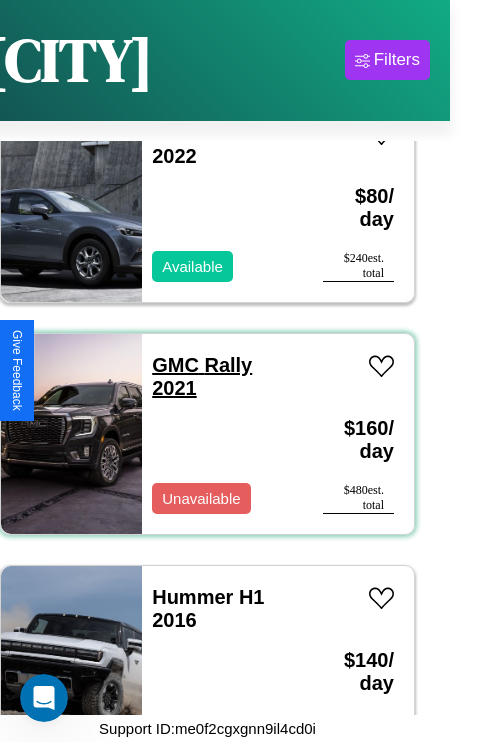 click on "GMC Rally 2021" at bounding box center [202, 376] 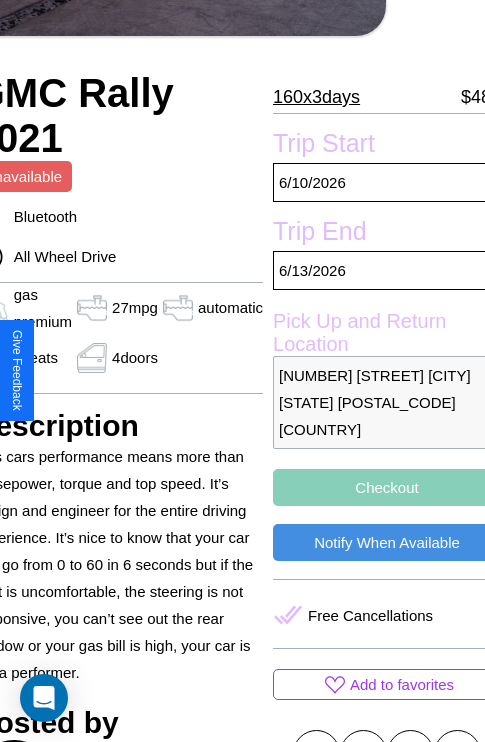 scroll, scrollTop: 440, scrollLeft: 107, axis: both 